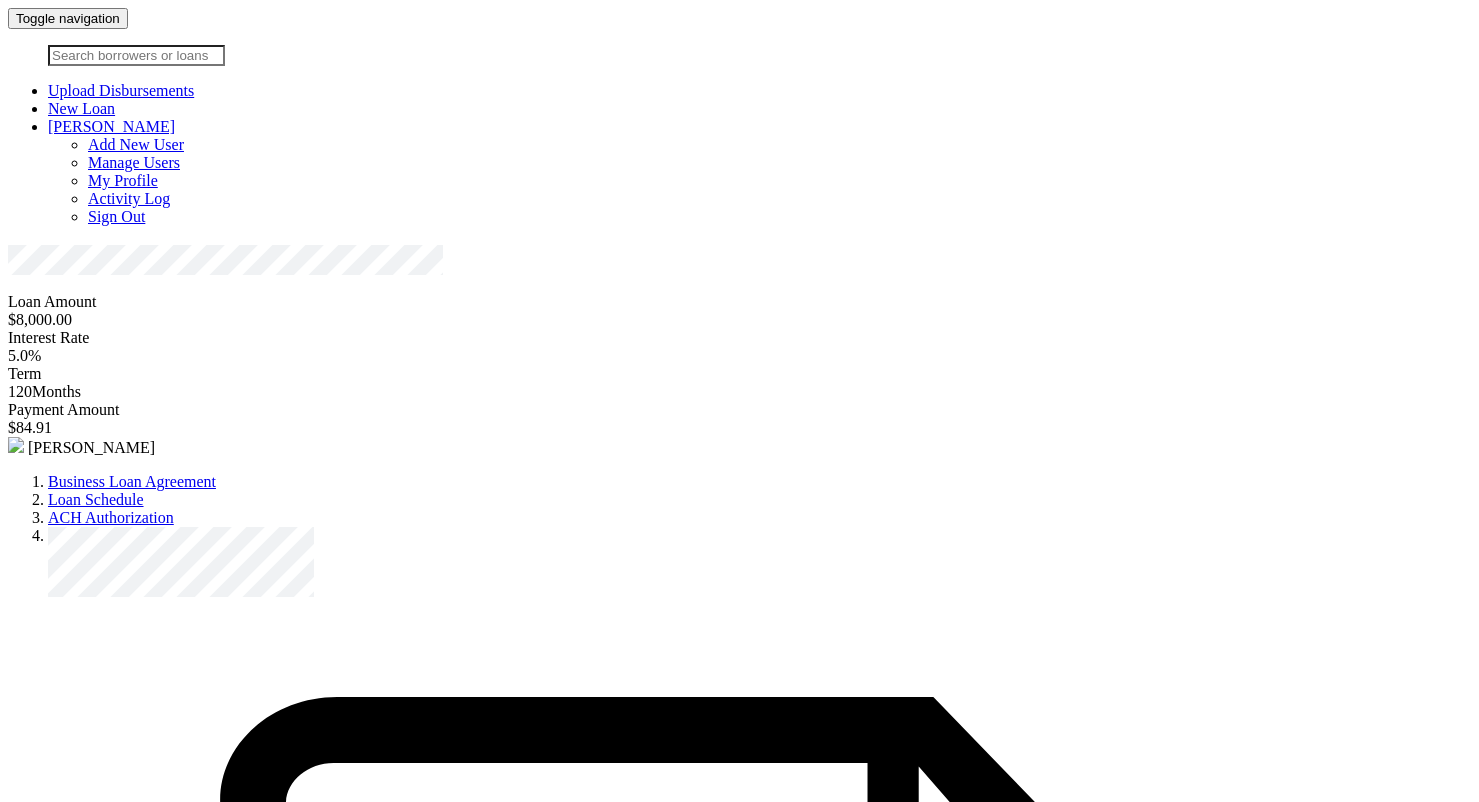 scroll, scrollTop: 0, scrollLeft: 0, axis: both 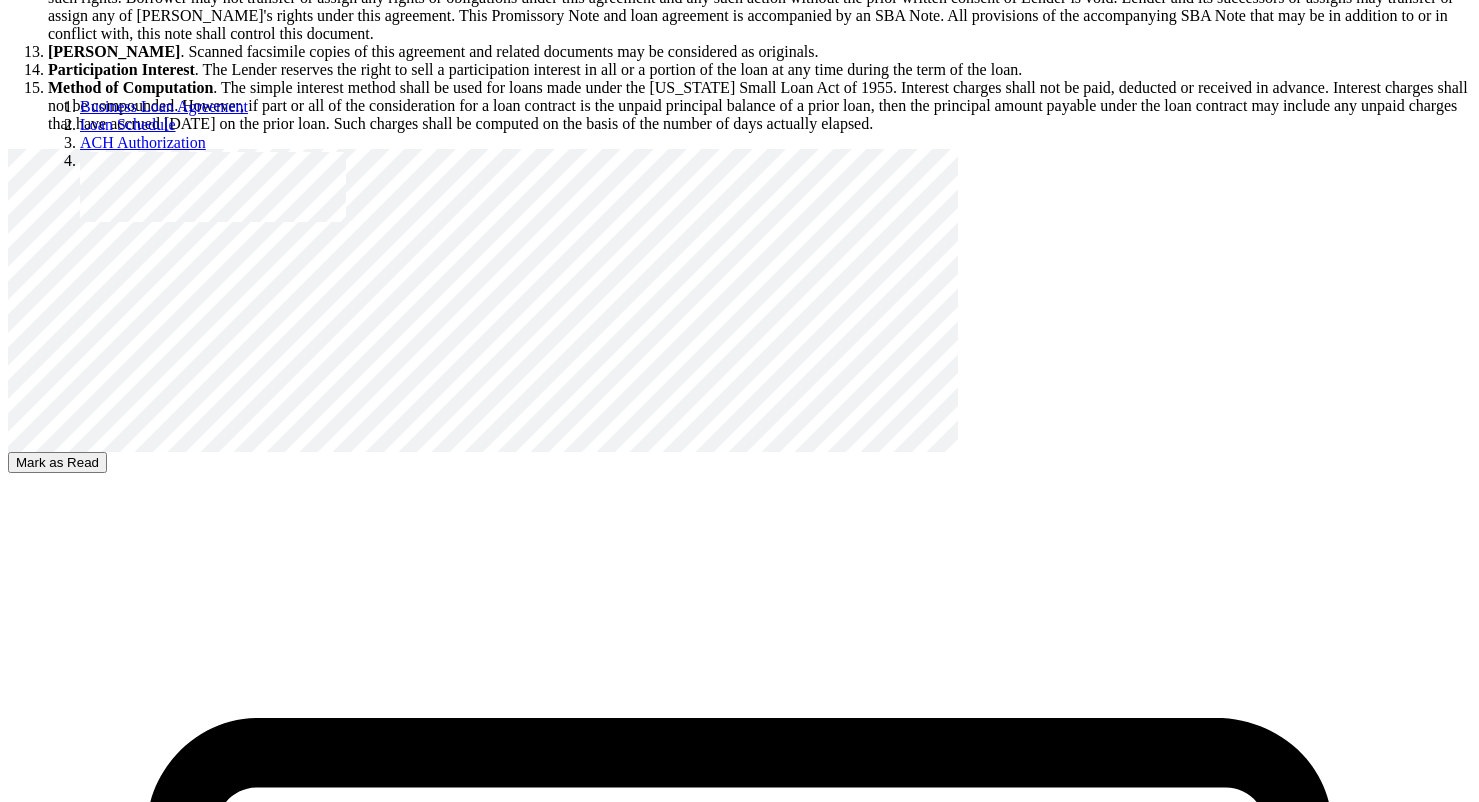 click on "Mark as Read" at bounding box center (57, 462) 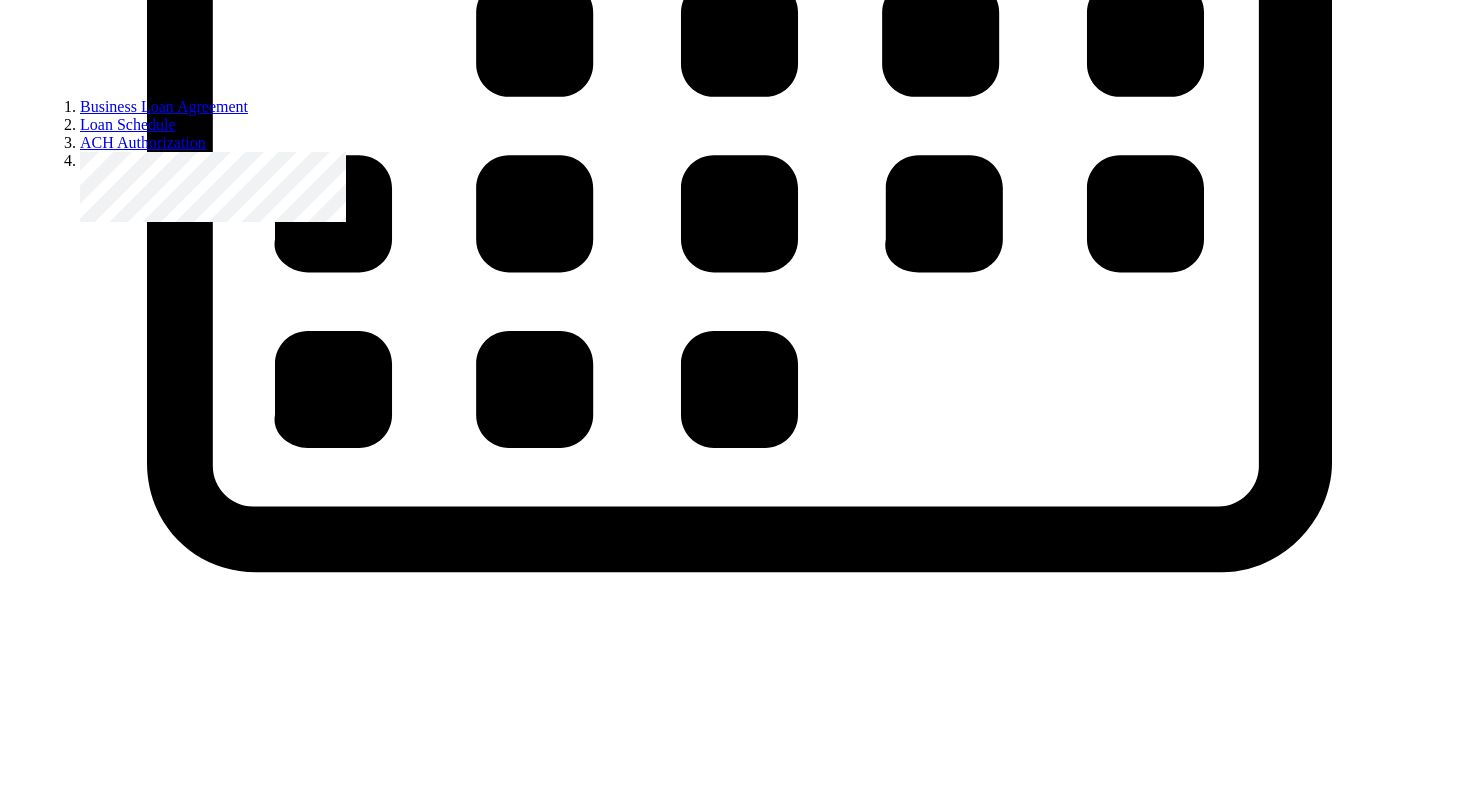 click on "Mark as Read" at bounding box center [57, 1346] 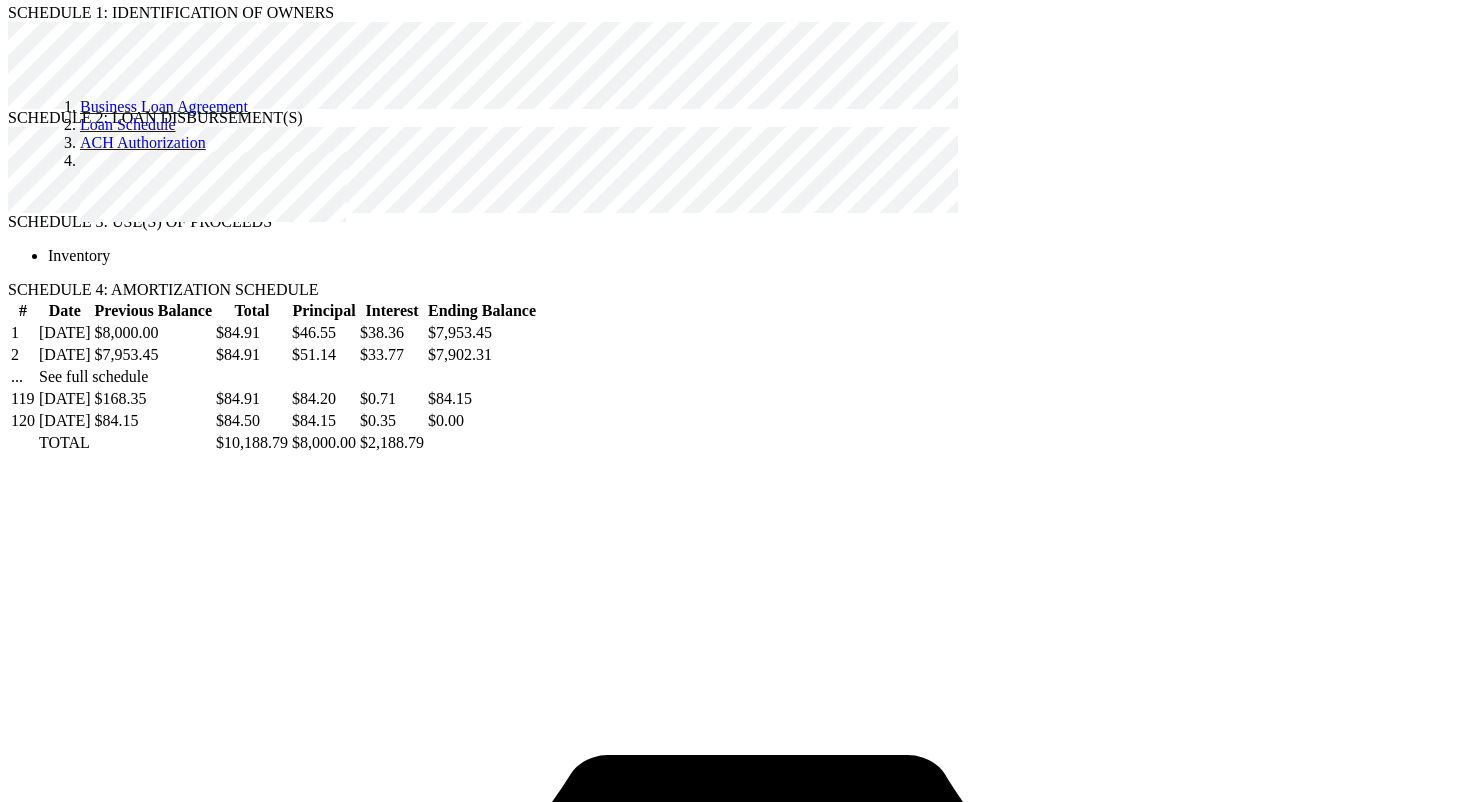click on "Mark as Read" at bounding box center [57, 2624] 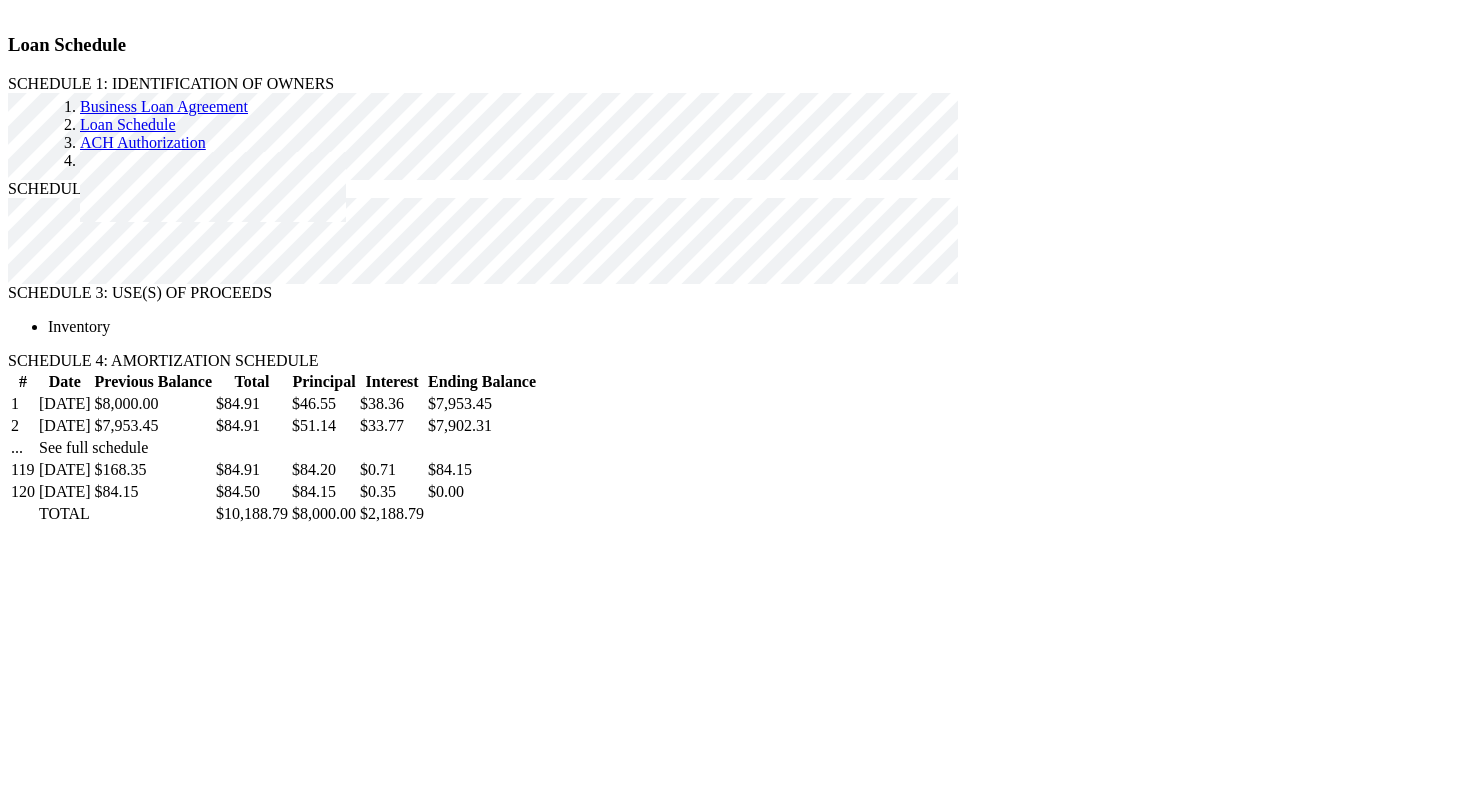 click on "Capture Photo" at bounding box center (59, 7812) 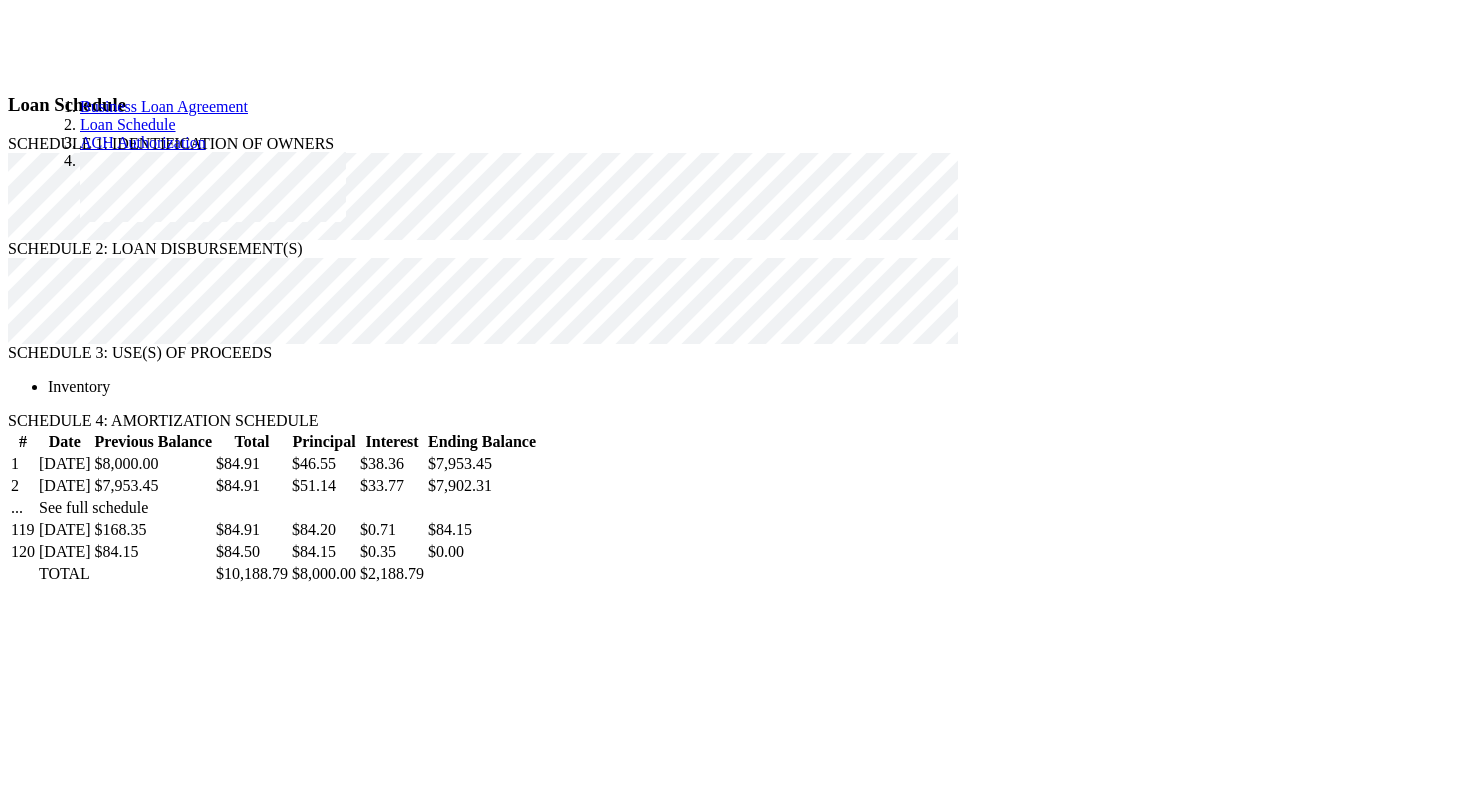 click on "Close" at bounding box center [33, 2851] 